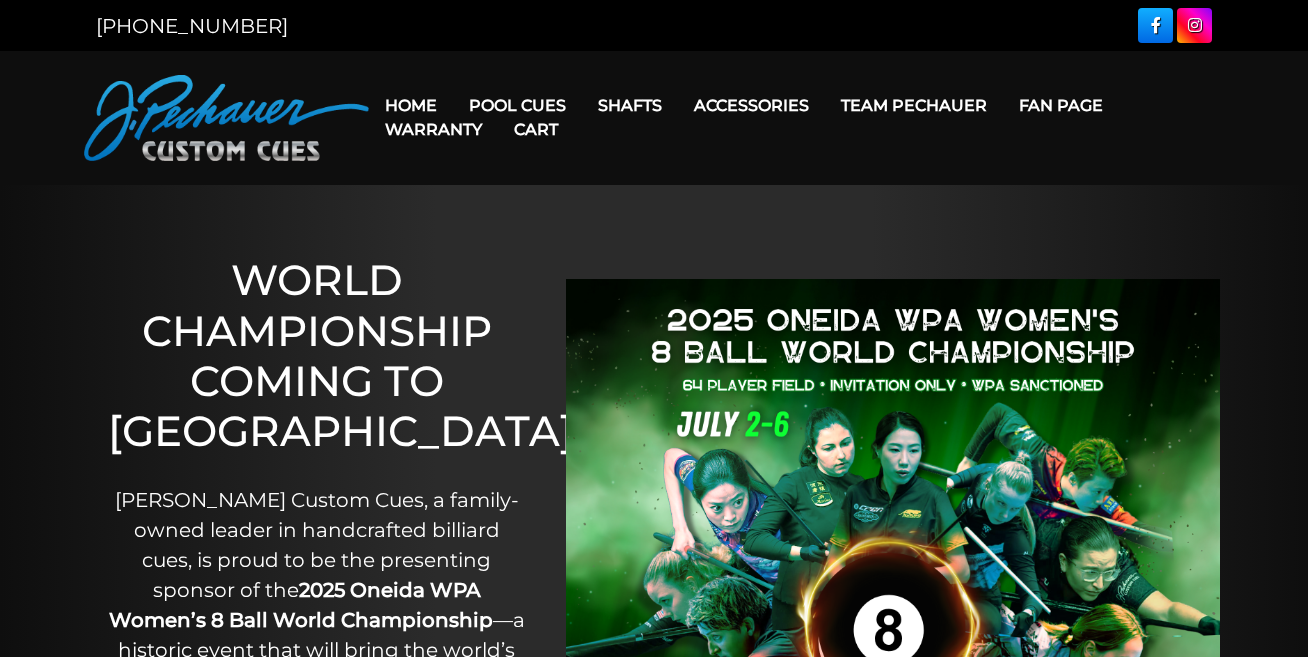 scroll, scrollTop: 0, scrollLeft: 0, axis: both 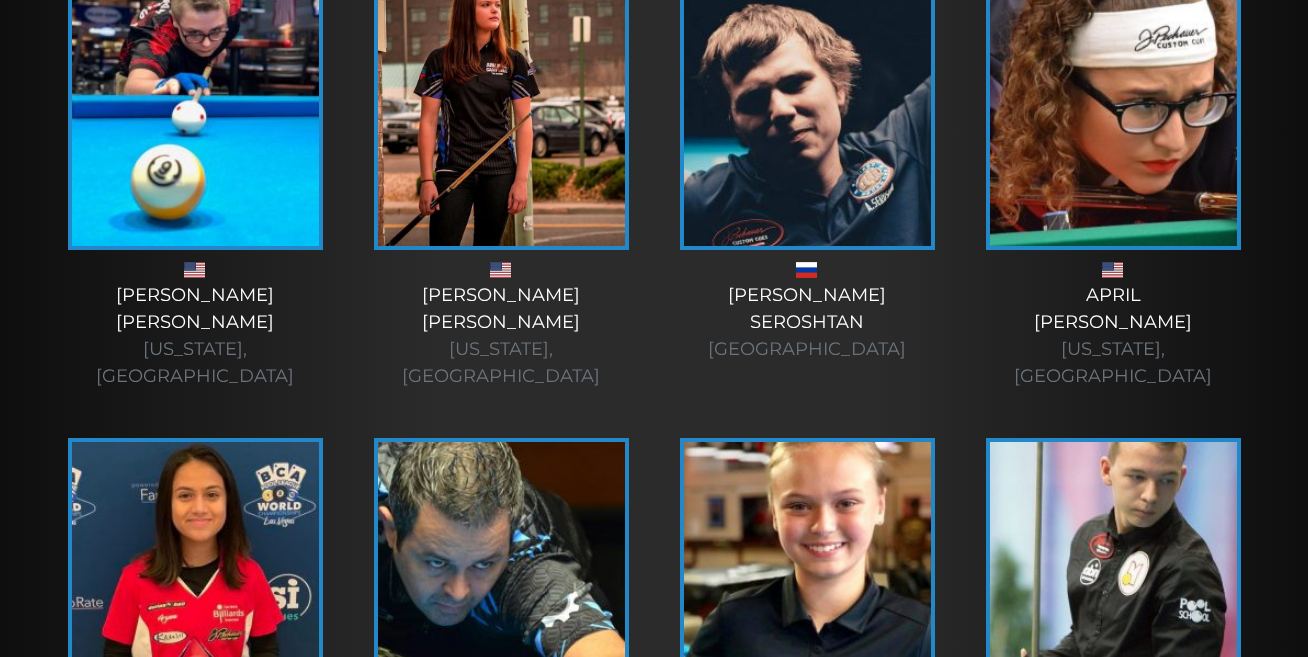 click at bounding box center [1113, 100] 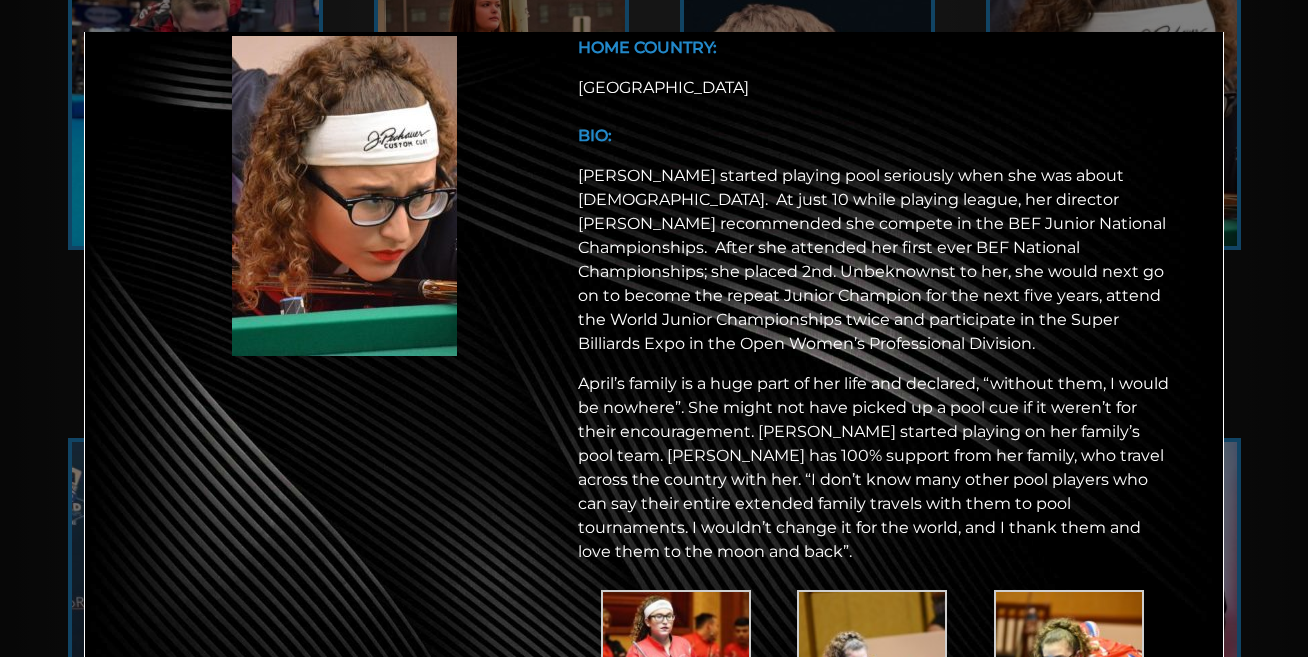 scroll, scrollTop: 76, scrollLeft: 0, axis: vertical 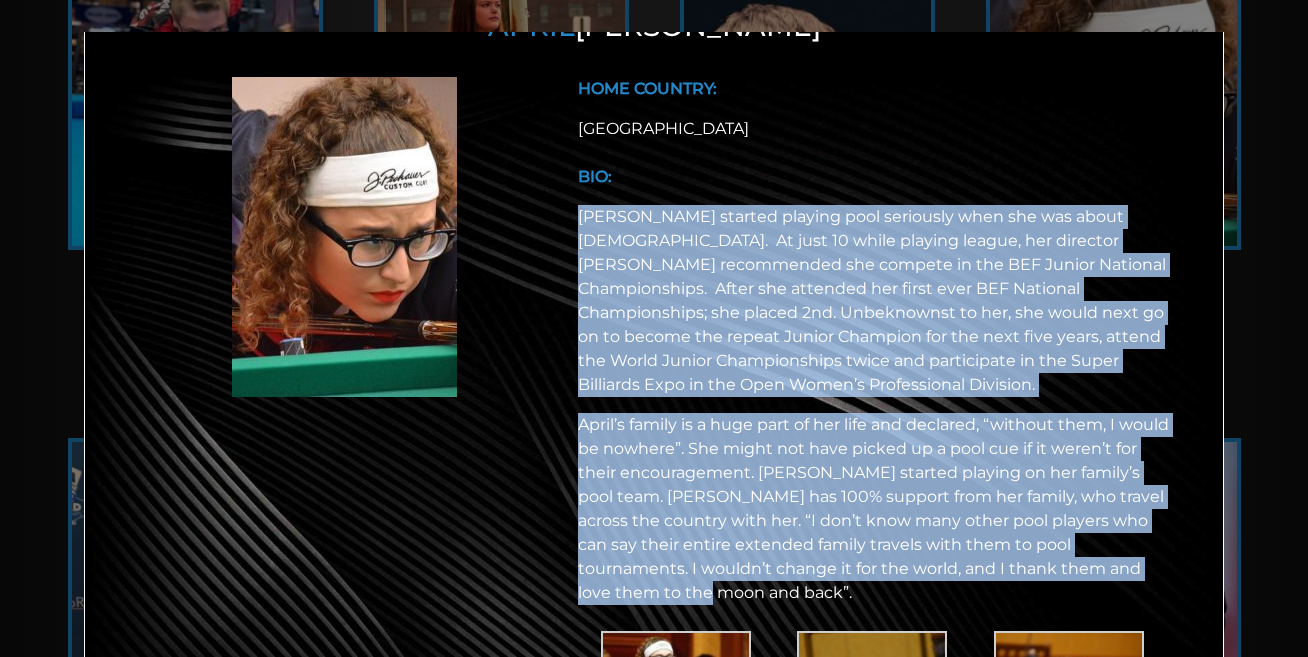 drag, startPoint x: 577, startPoint y: 217, endPoint x: 1102, endPoint y: 573, distance: 634.31934 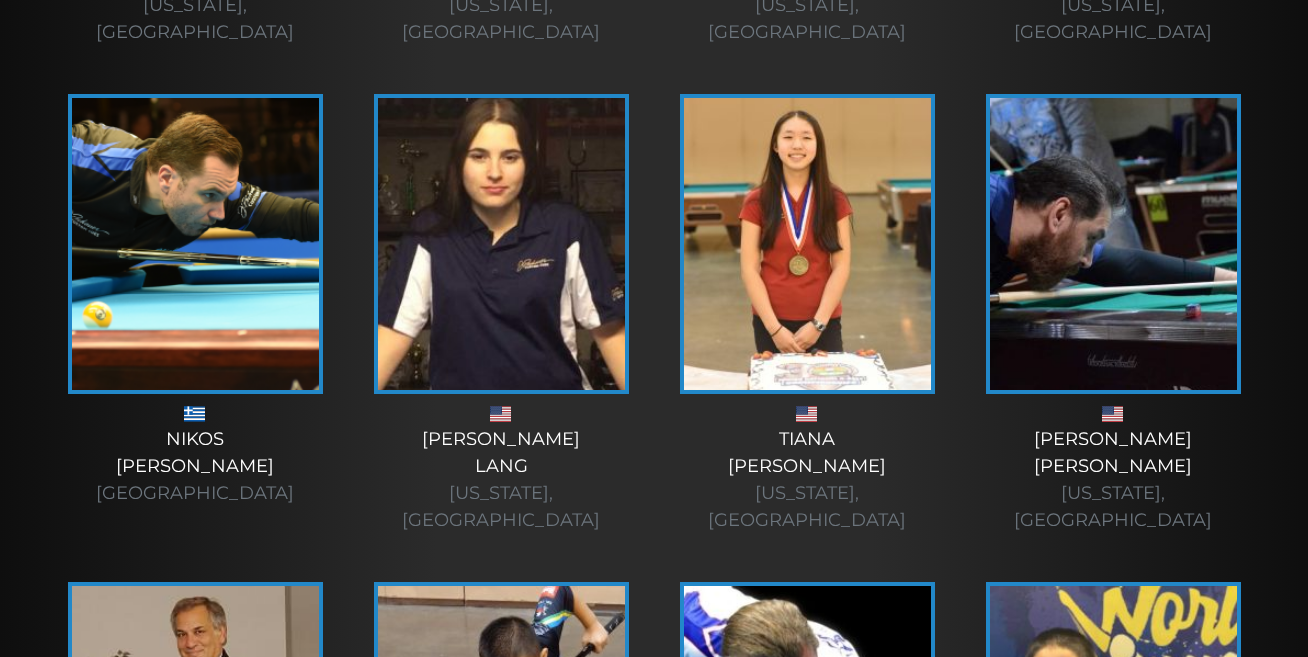 scroll, scrollTop: 2424, scrollLeft: 0, axis: vertical 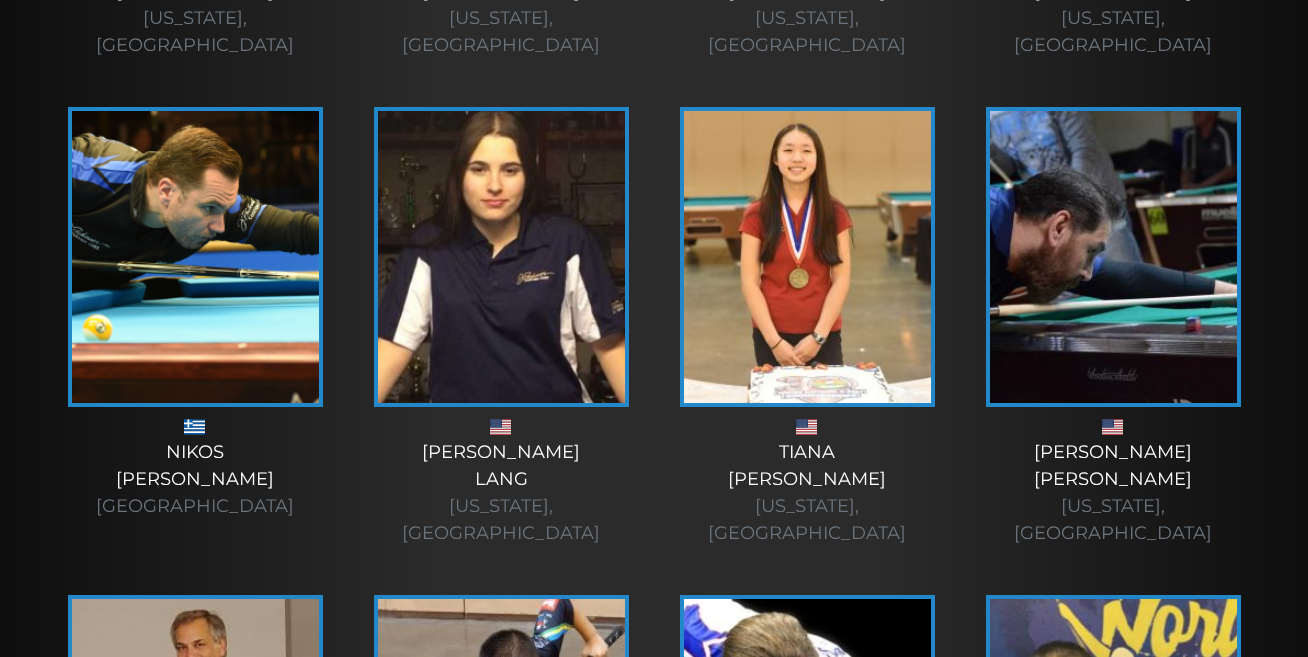 click at bounding box center [501, 257] 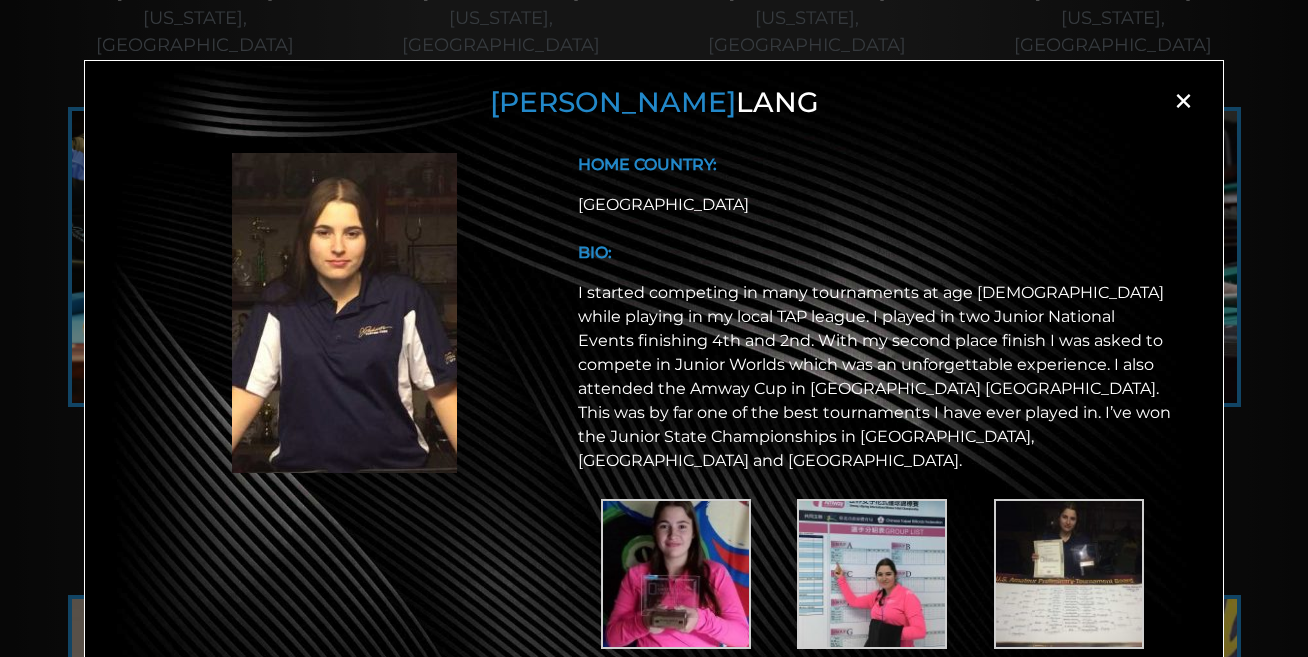 click on "×" at bounding box center (1183, 101) 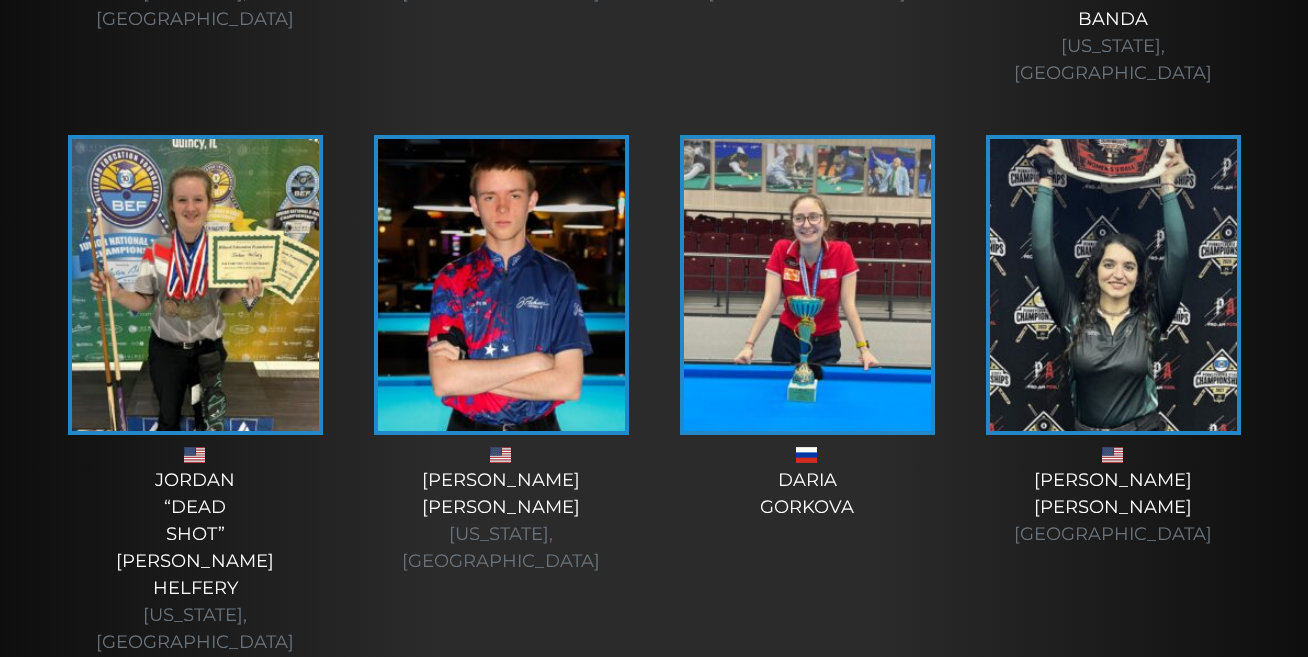 scroll, scrollTop: 6951, scrollLeft: 0, axis: vertical 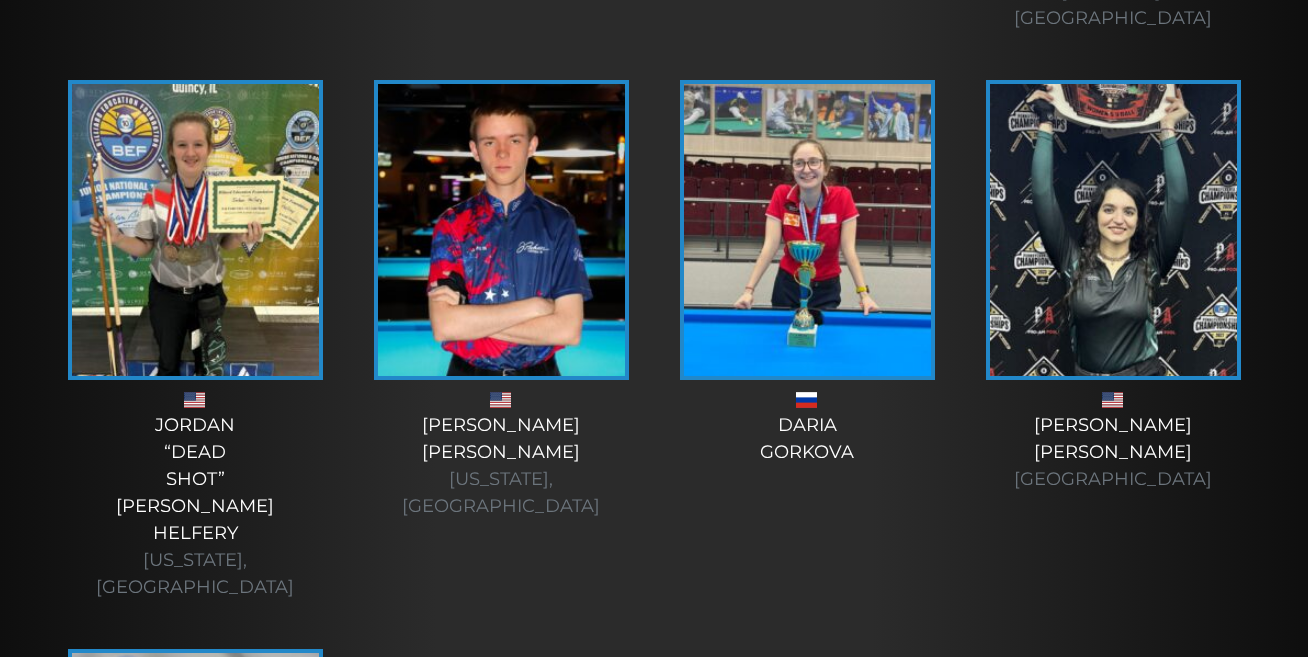 click at bounding box center (195, 799) 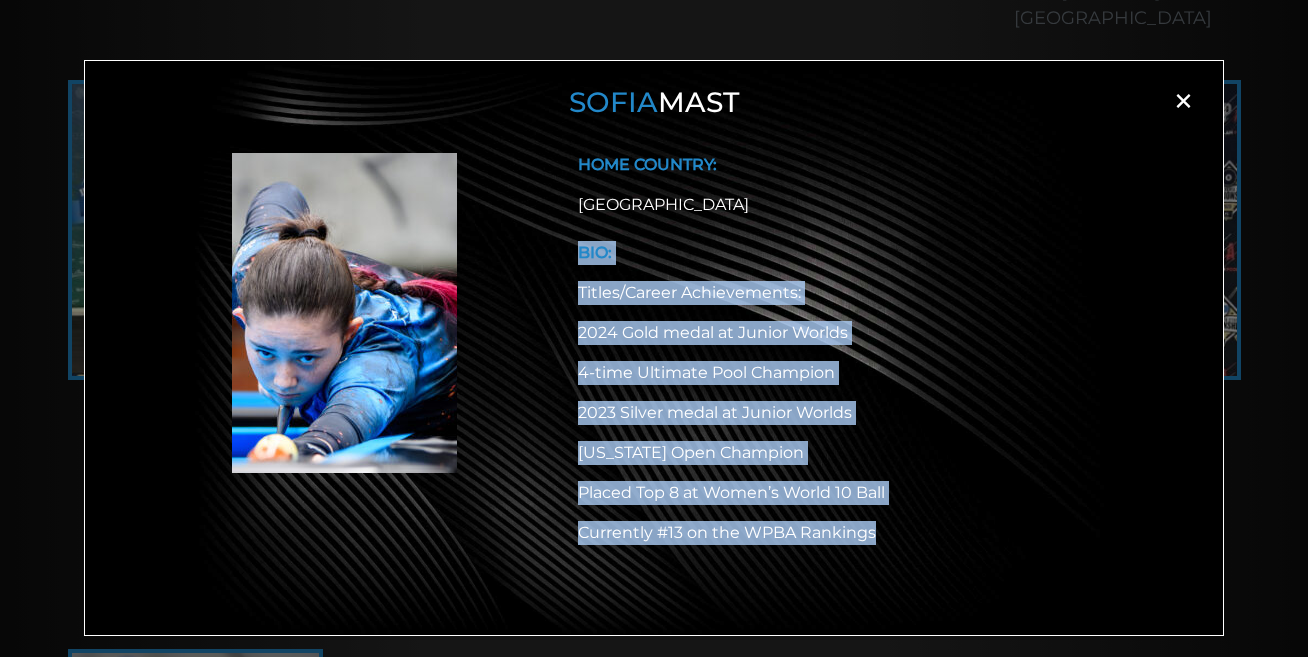 drag, startPoint x: 575, startPoint y: 253, endPoint x: 919, endPoint y: 537, distance: 446.0852 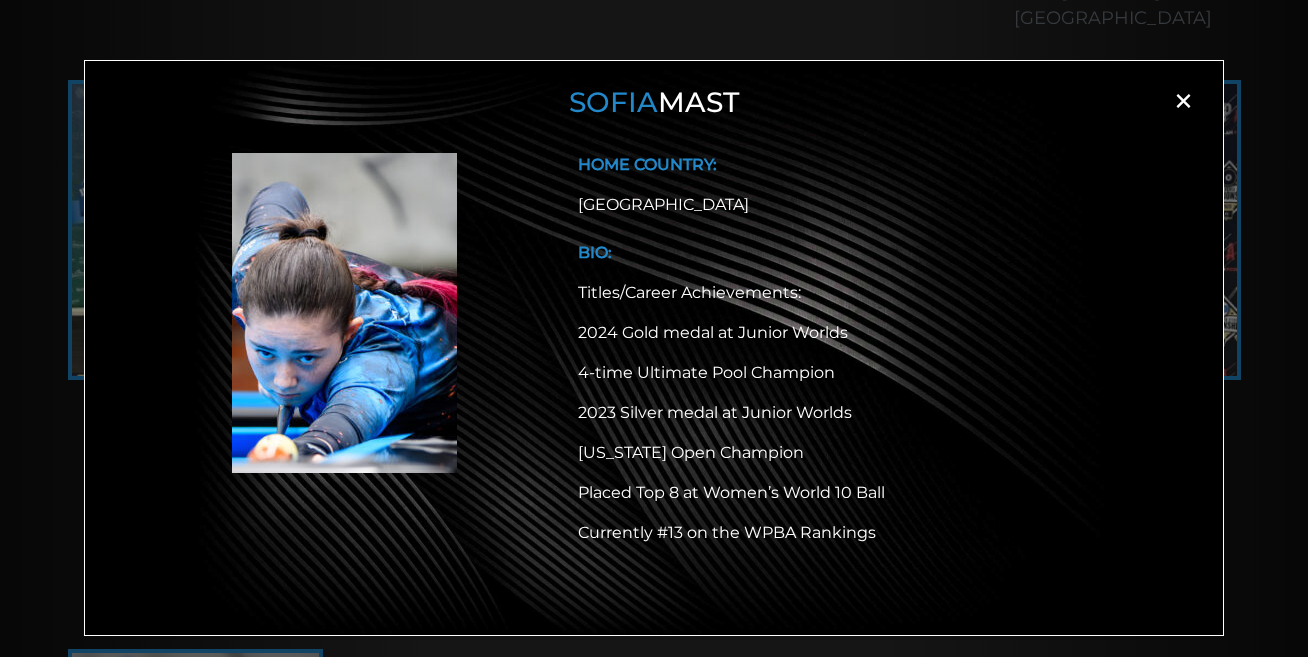 click on "×" at bounding box center [1183, 101] 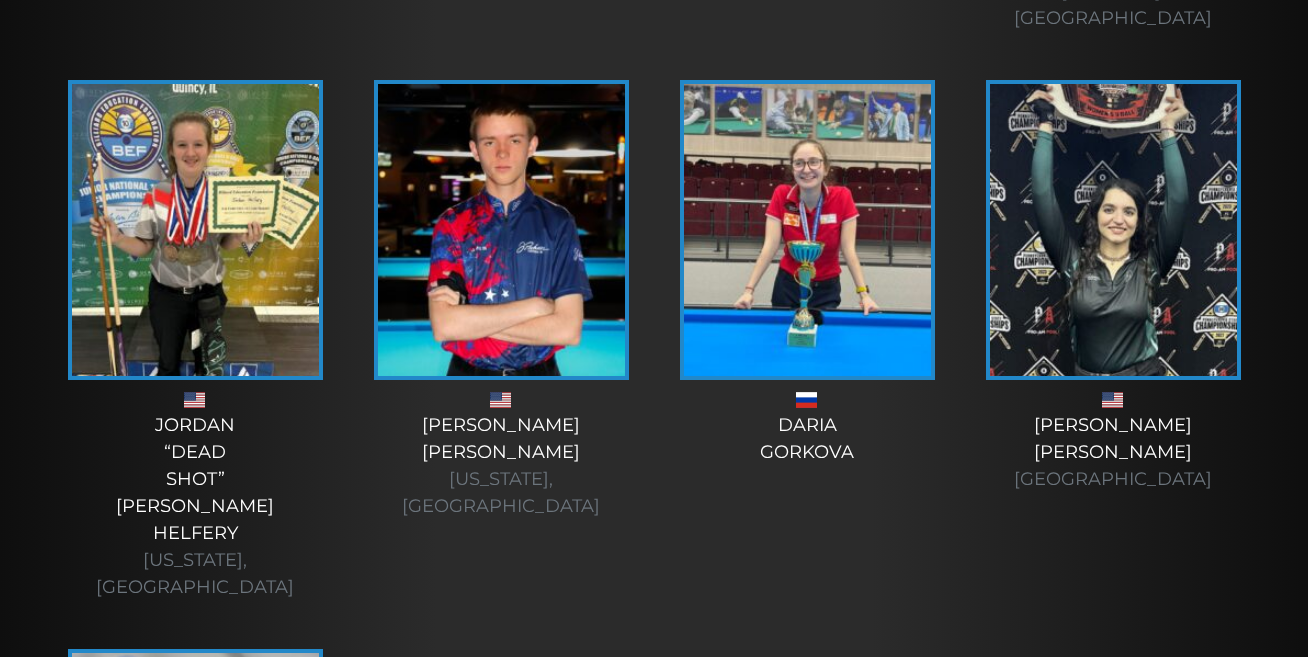 scroll, scrollTop: 7032, scrollLeft: 0, axis: vertical 